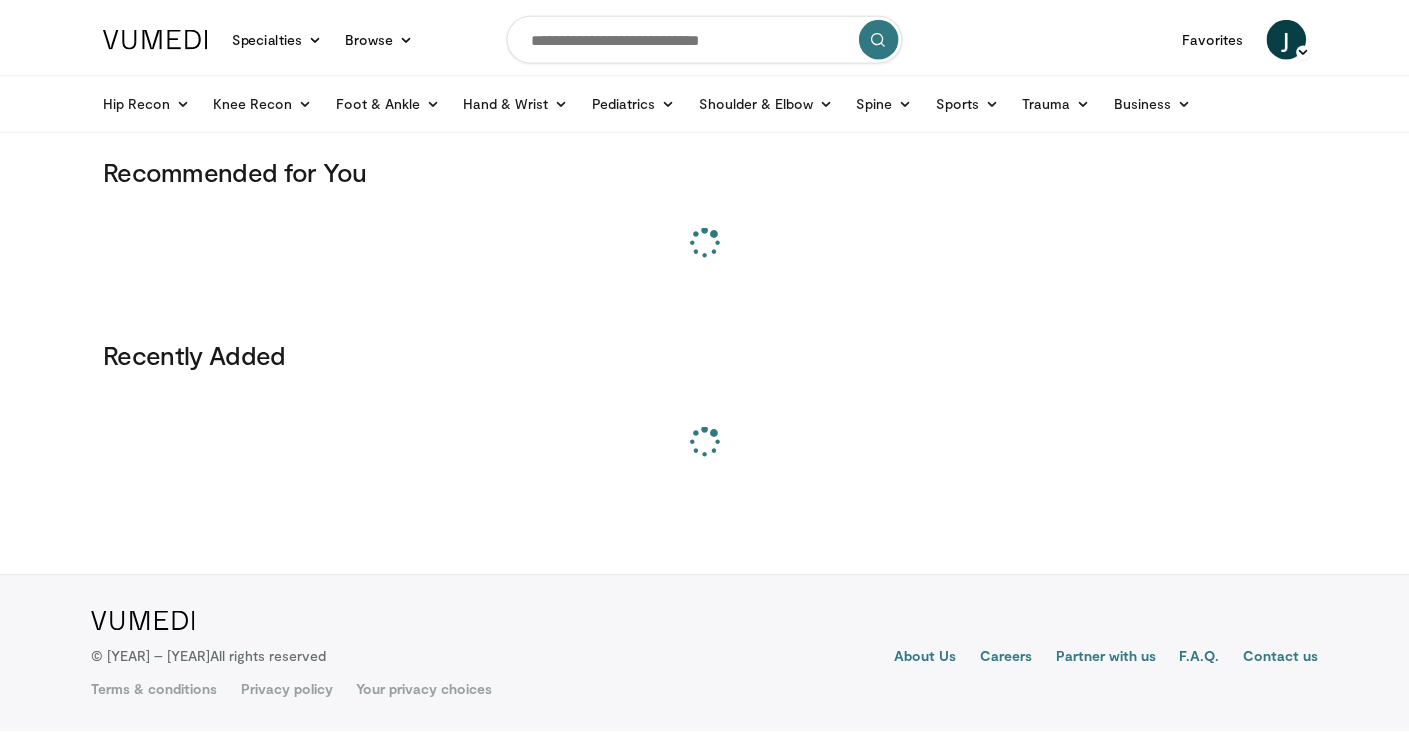 scroll, scrollTop: 0, scrollLeft: 0, axis: both 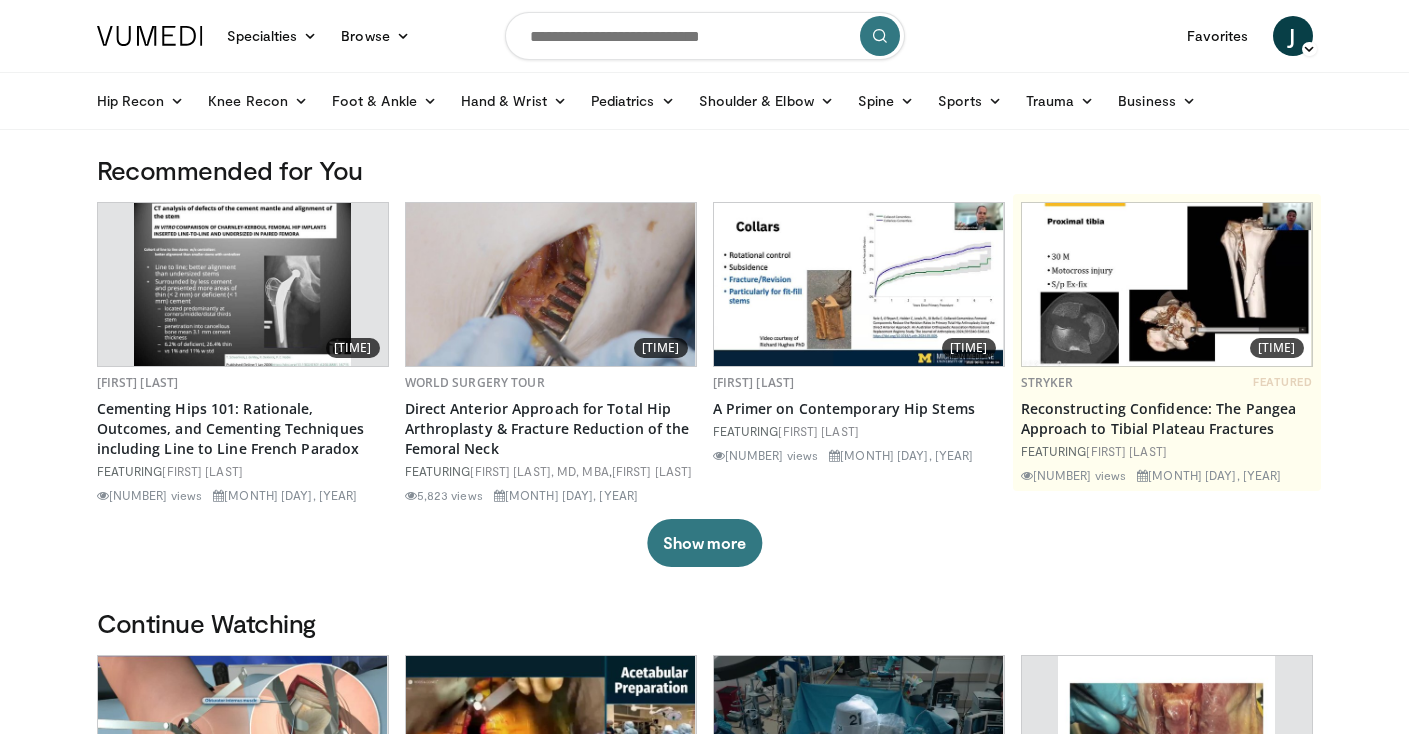click at bounding box center (705, 36) 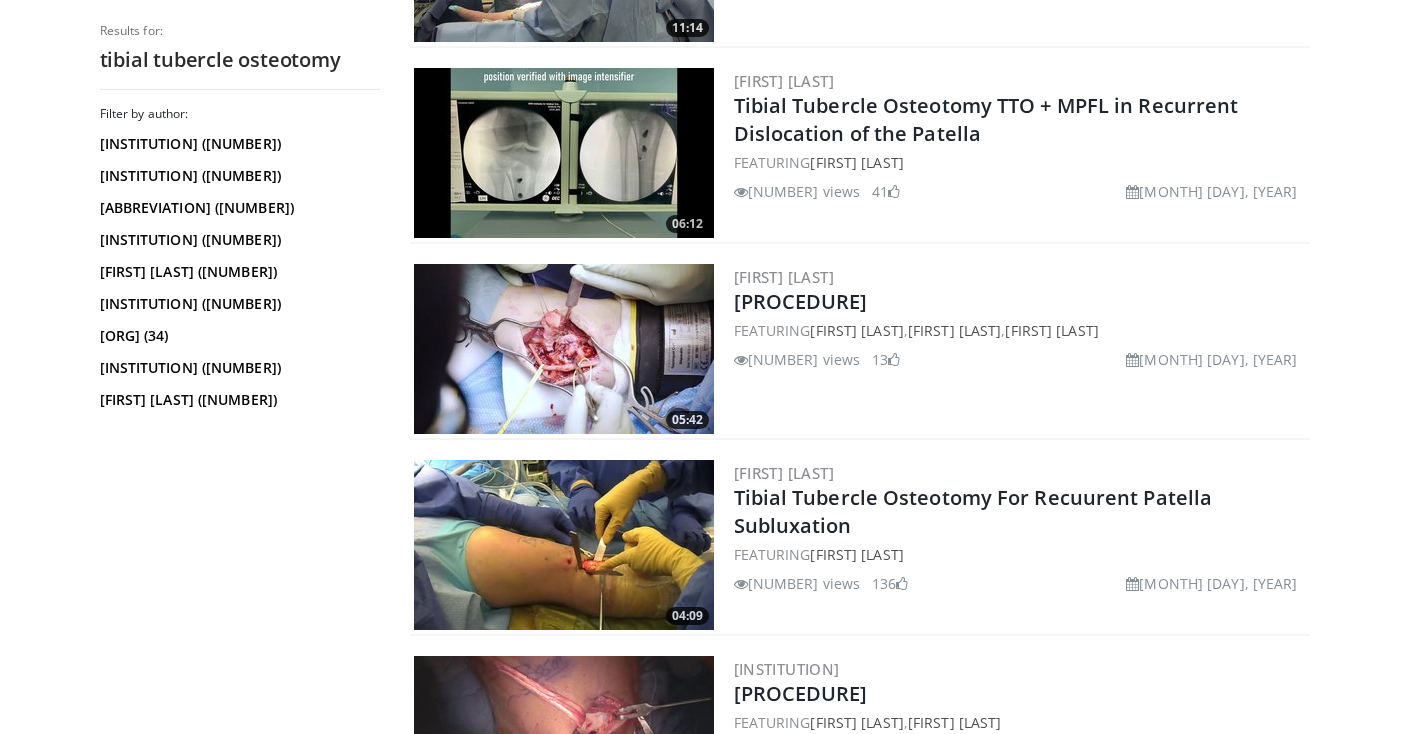 scroll, scrollTop: 3547, scrollLeft: 0, axis: vertical 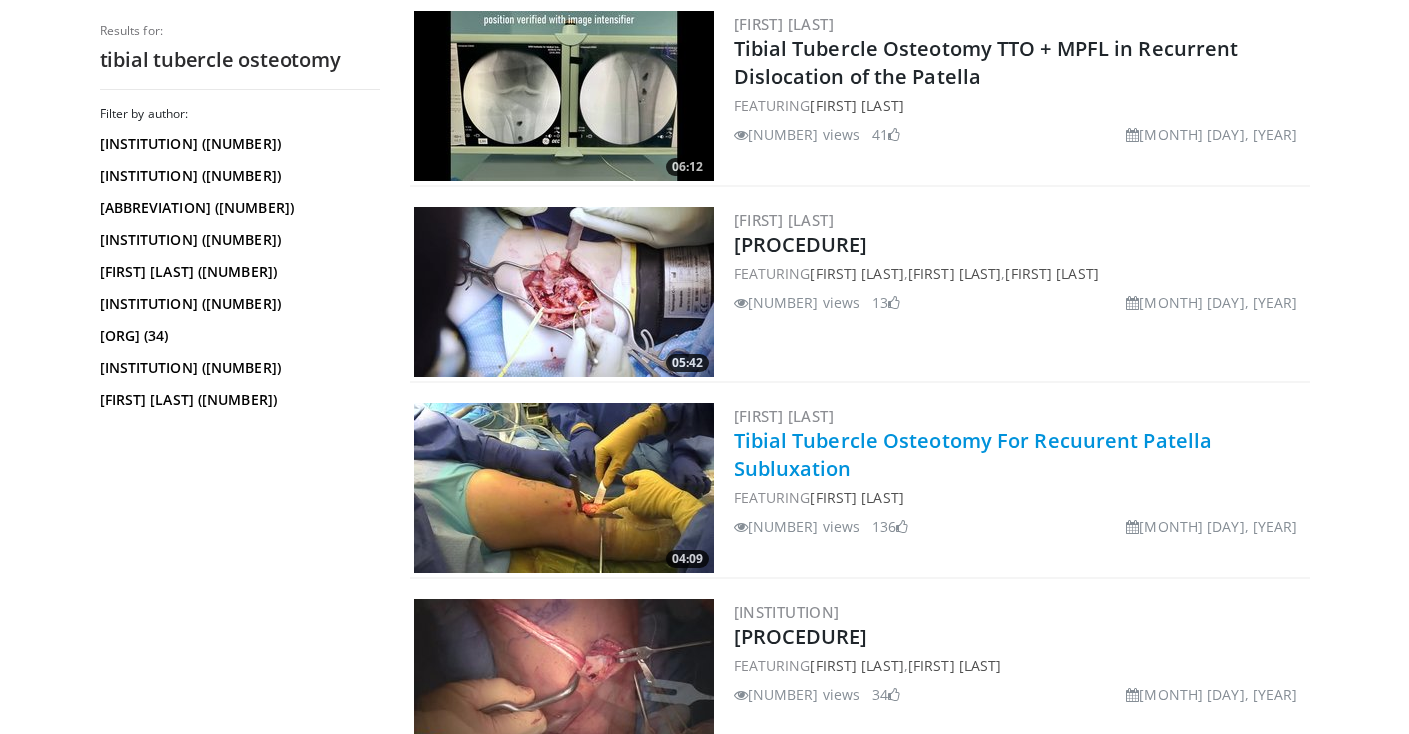 click on "Tibial Tubercle Osteotomy For Recuurent Patella Subluxation" at bounding box center [973, 454] 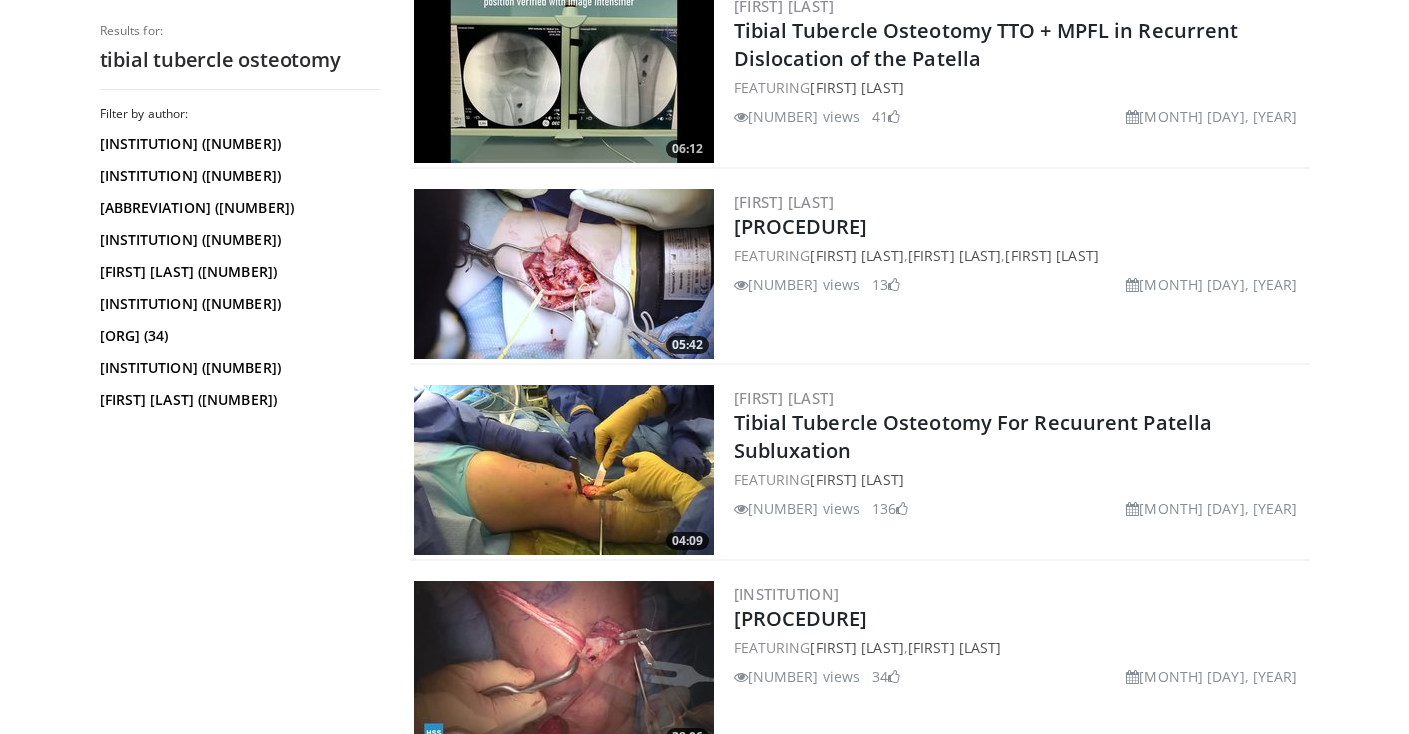 scroll, scrollTop: 3616, scrollLeft: 0, axis: vertical 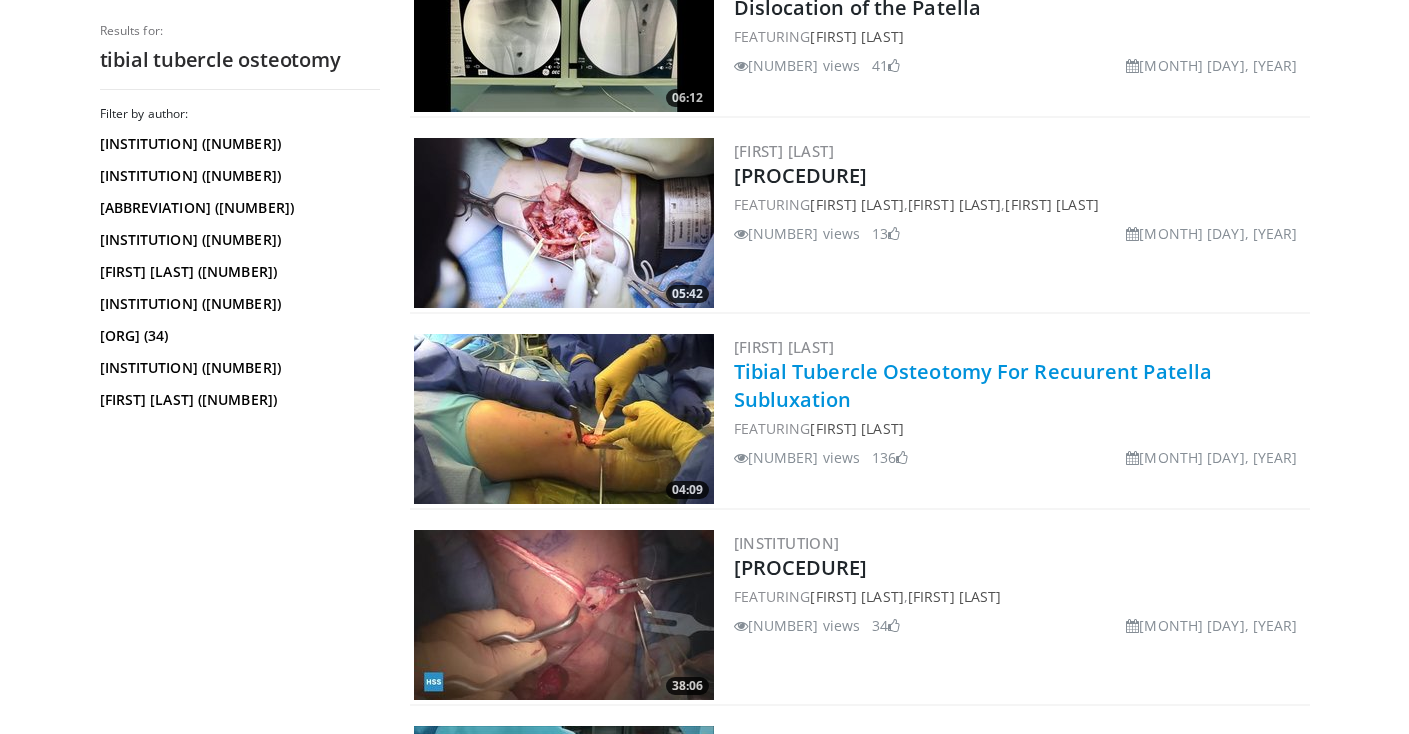 click on "Tibial Tubercle Osteotomy For Recuurent Patella Subluxation" at bounding box center [973, 385] 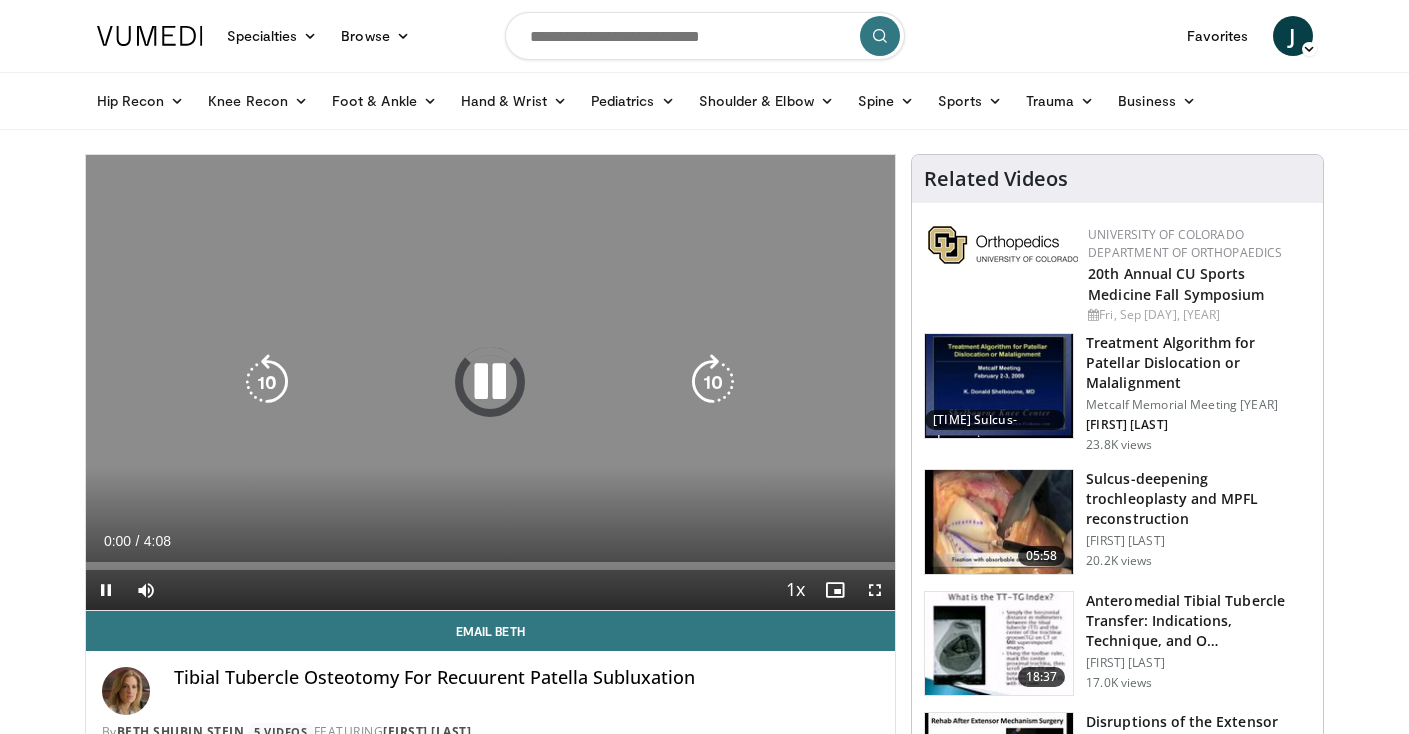scroll, scrollTop: 0, scrollLeft: 0, axis: both 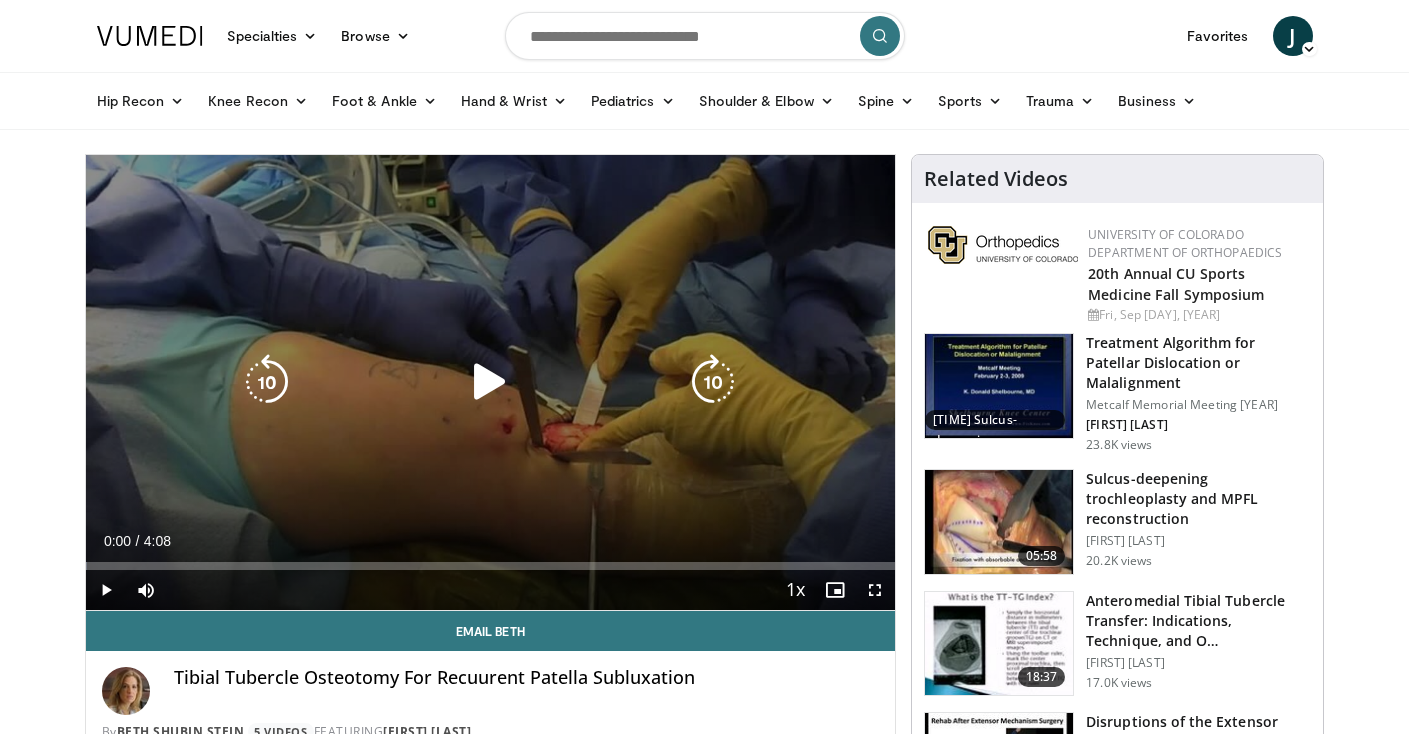 click at bounding box center (490, 382) 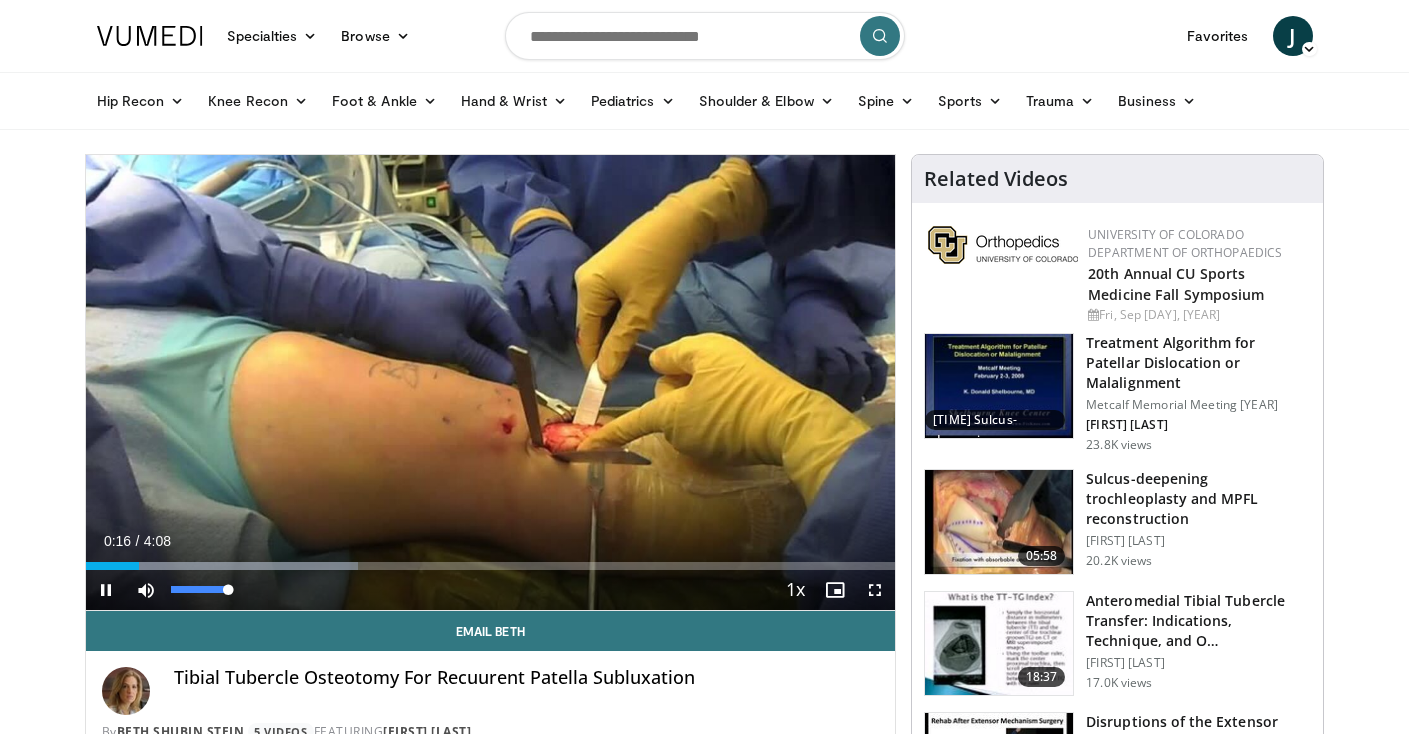 click at bounding box center [146, 590] 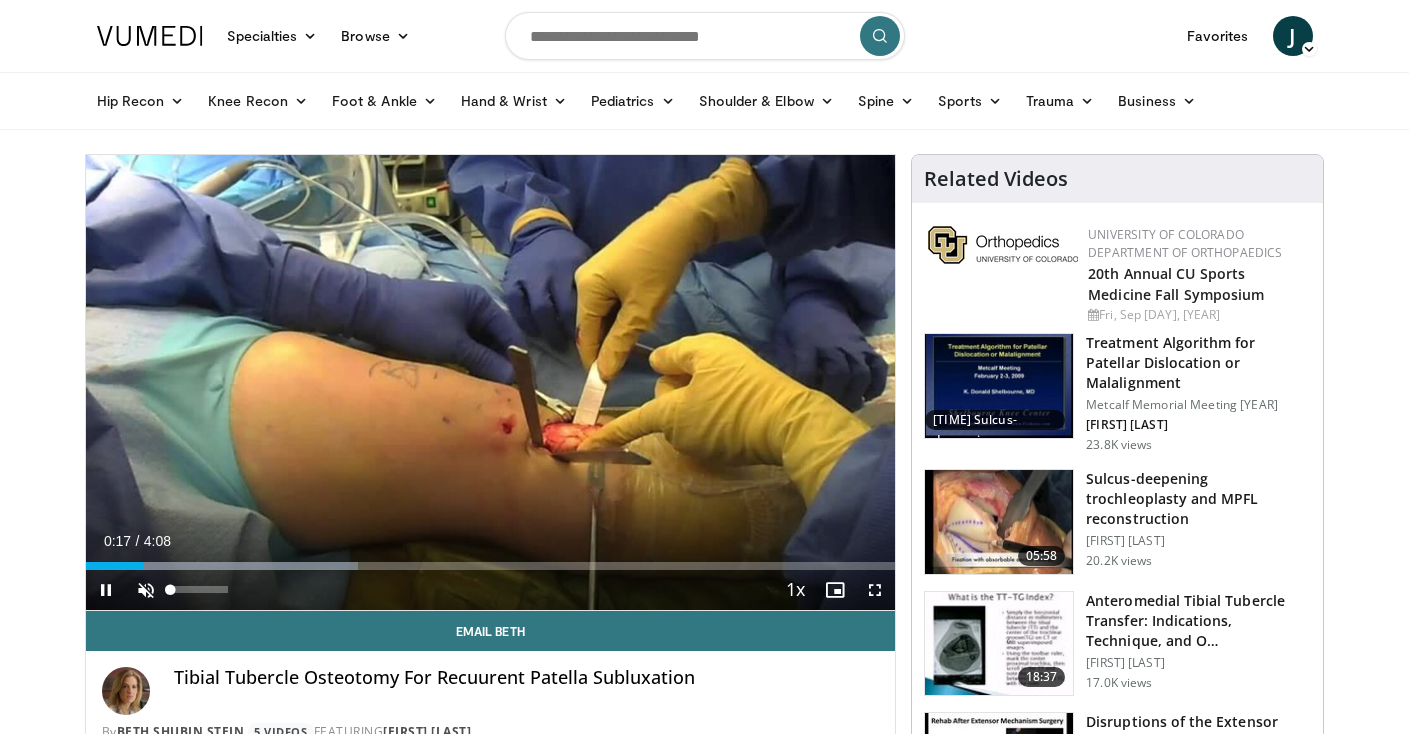click at bounding box center (146, 590) 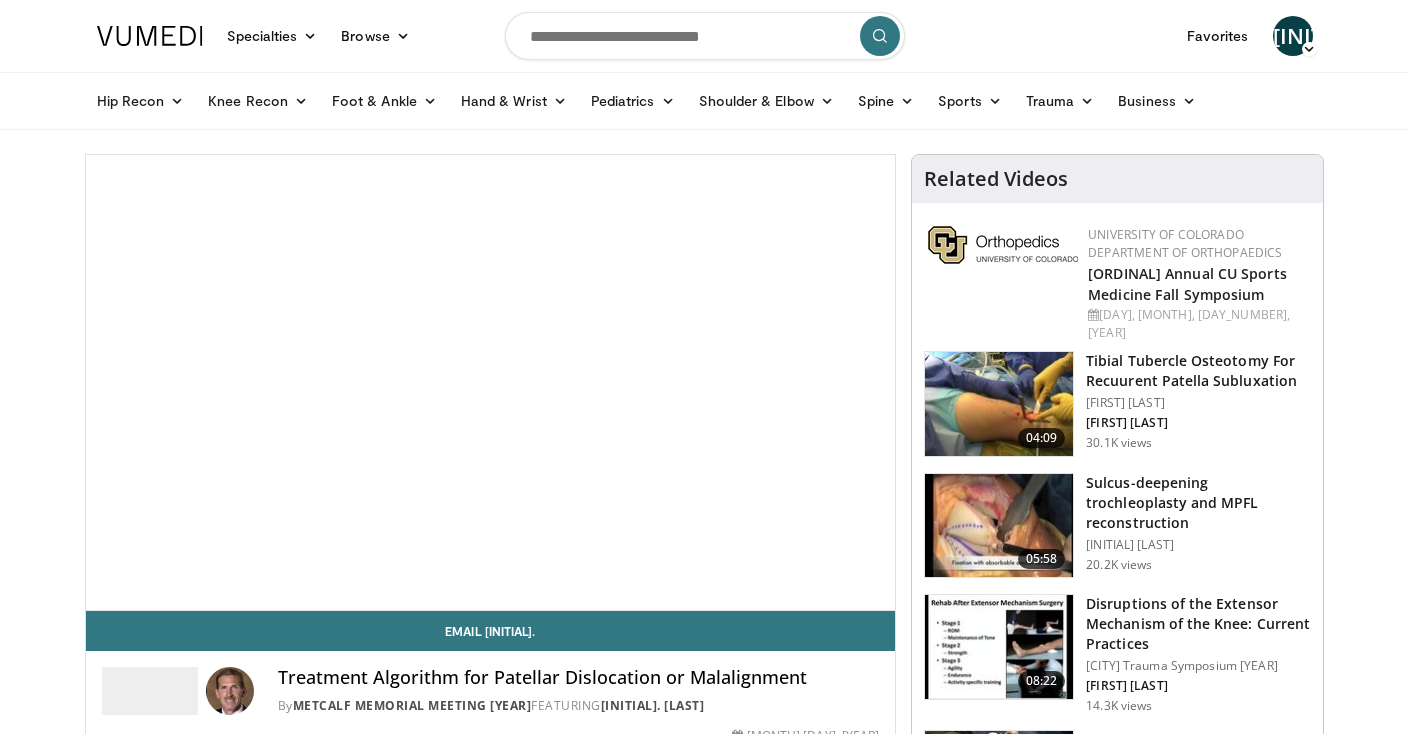 scroll, scrollTop: 0, scrollLeft: 0, axis: both 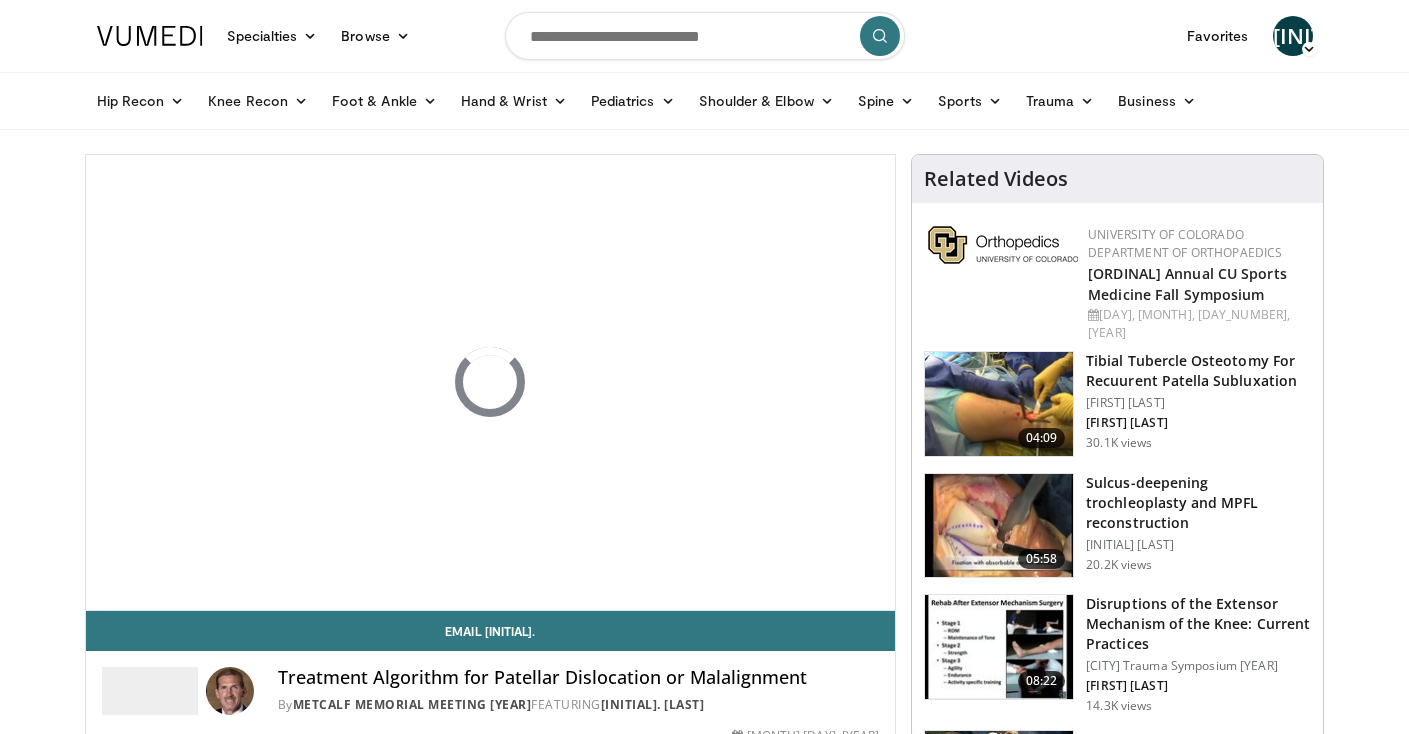 click at bounding box center (705, 36) 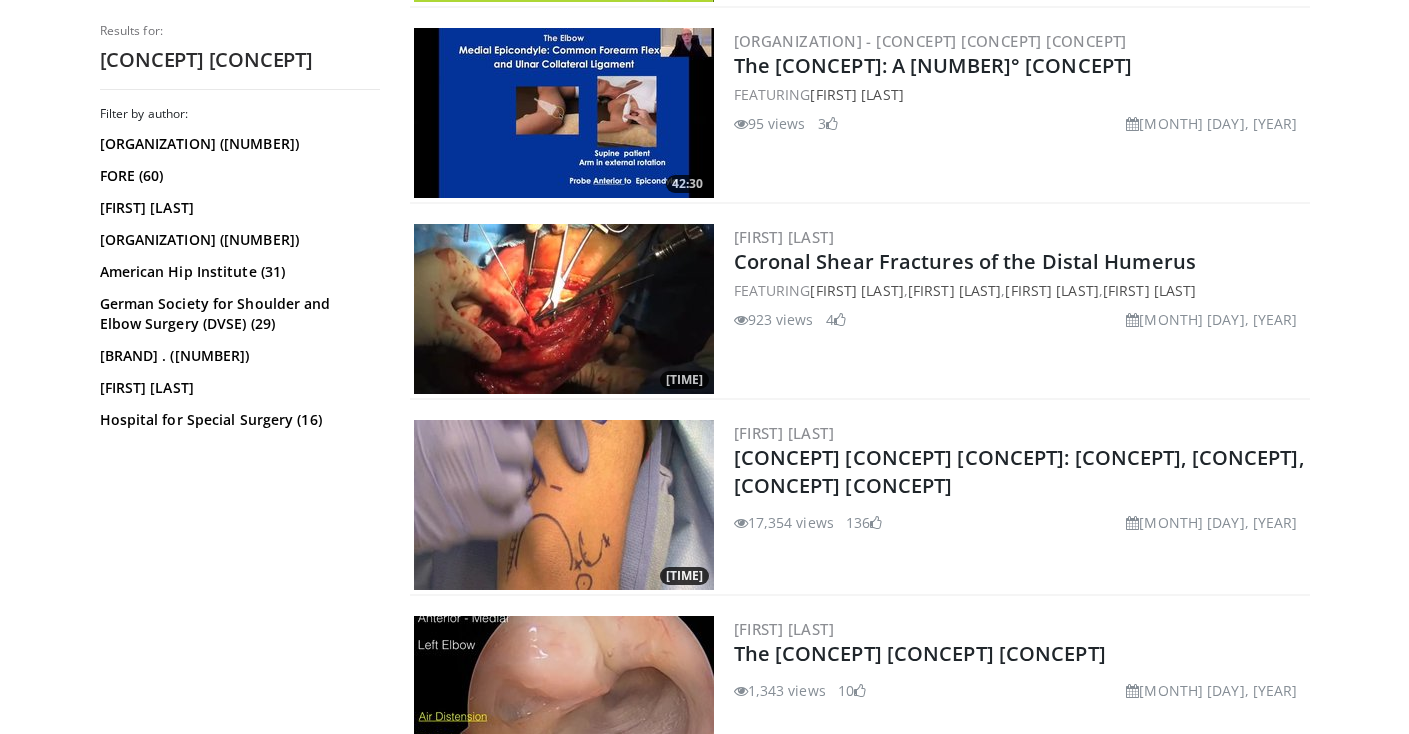 scroll, scrollTop: 2886, scrollLeft: 0, axis: vertical 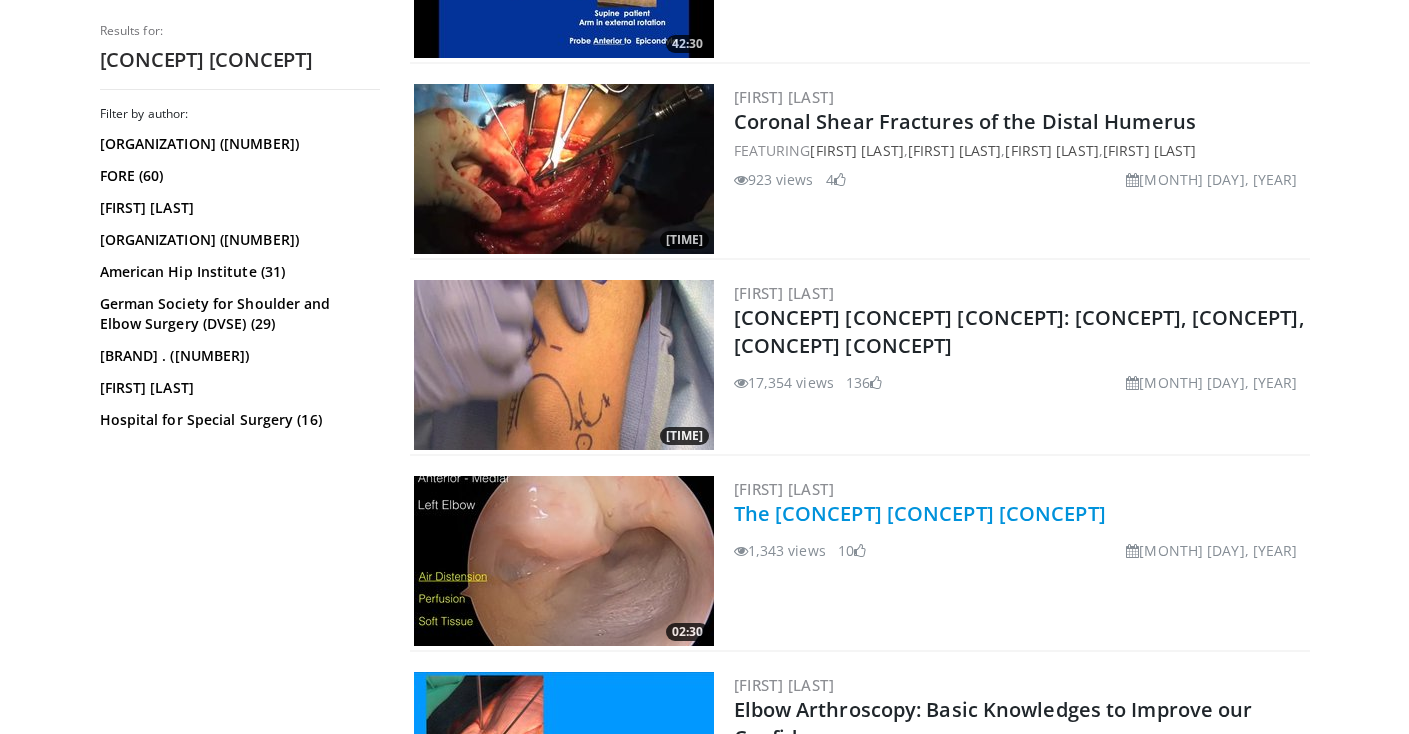 click on "The Future of Elbow Arthroscopy" at bounding box center [920, 513] 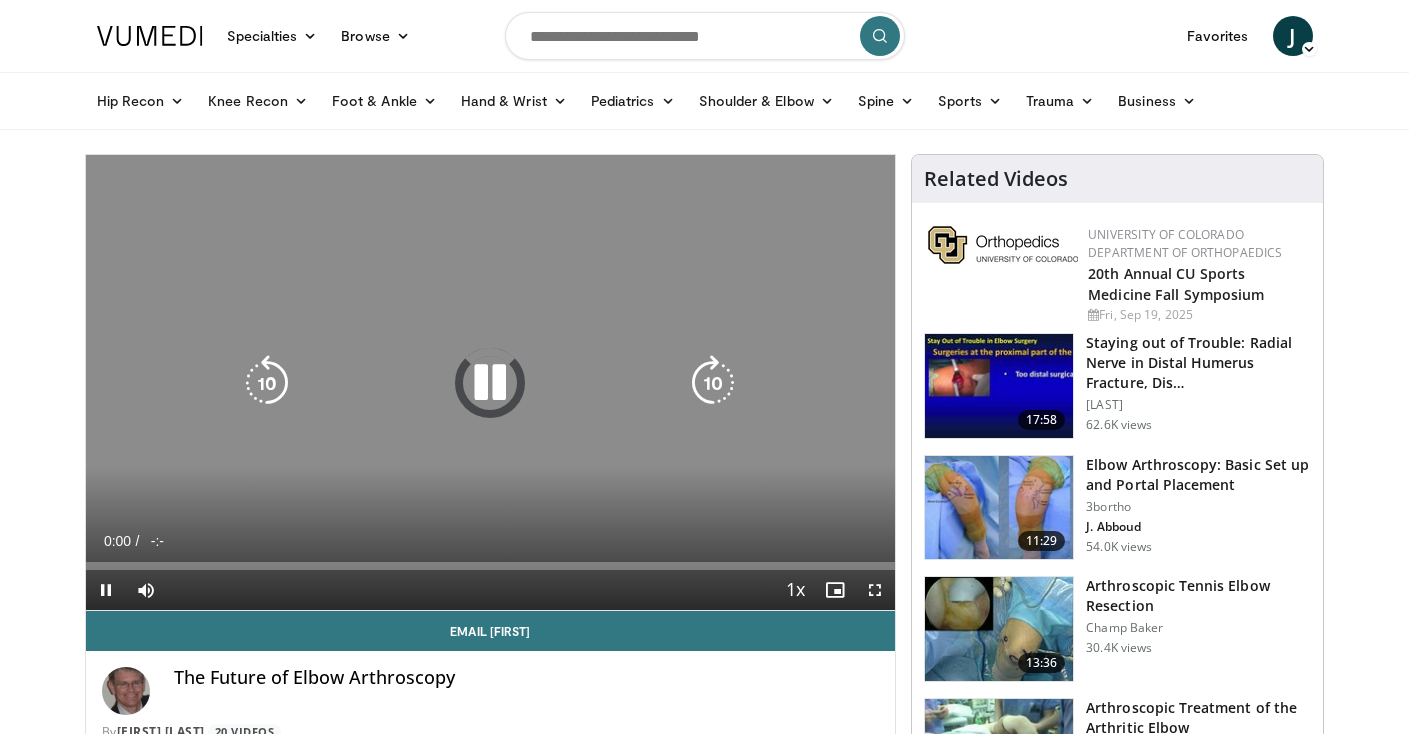 scroll, scrollTop: 0, scrollLeft: 0, axis: both 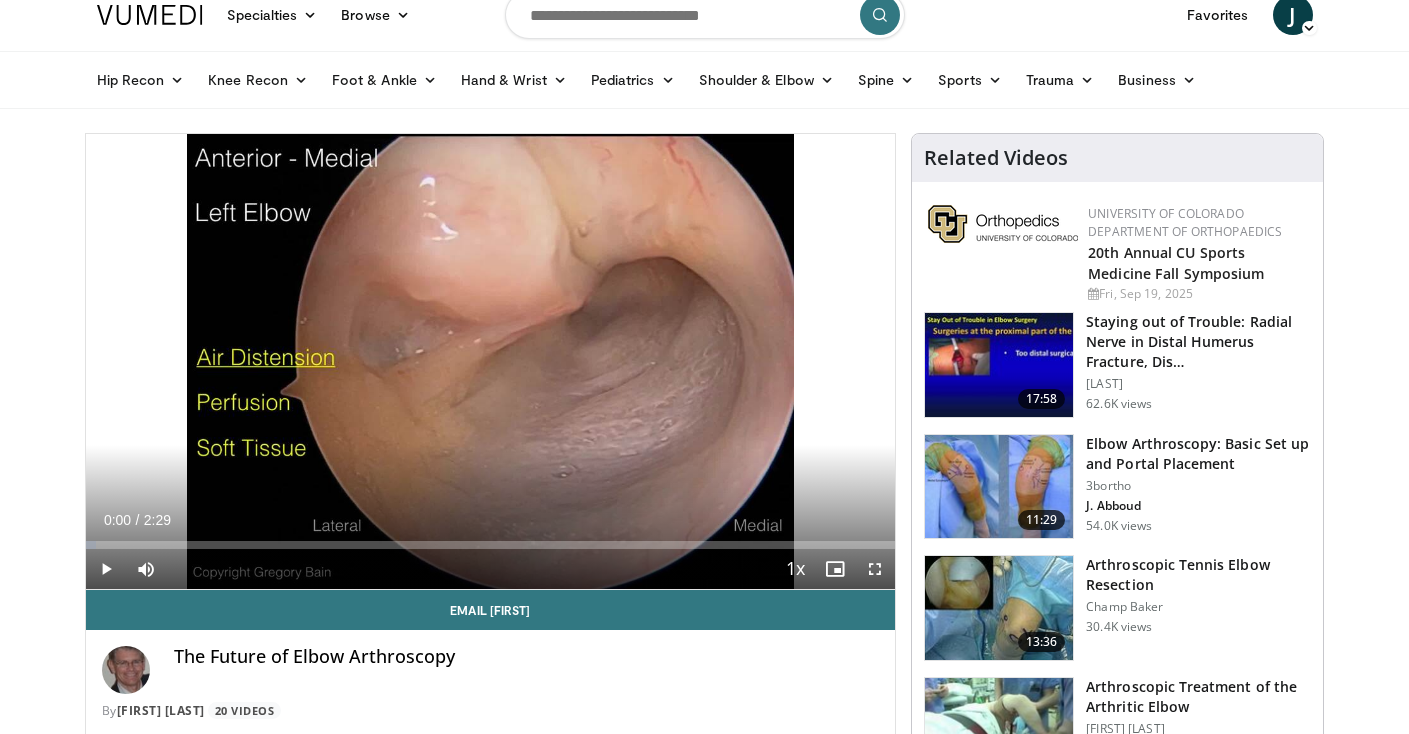 click at bounding box center (106, 569) 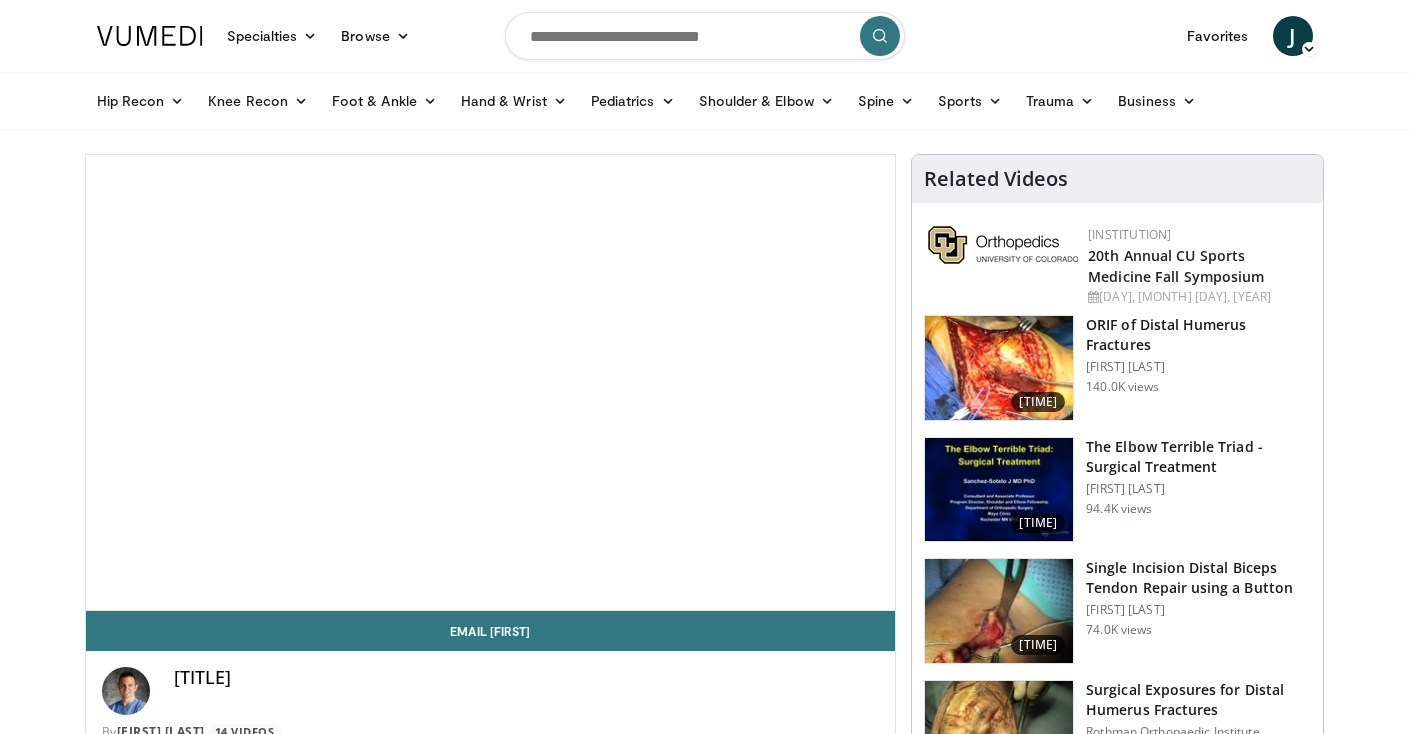 scroll, scrollTop: 0, scrollLeft: 0, axis: both 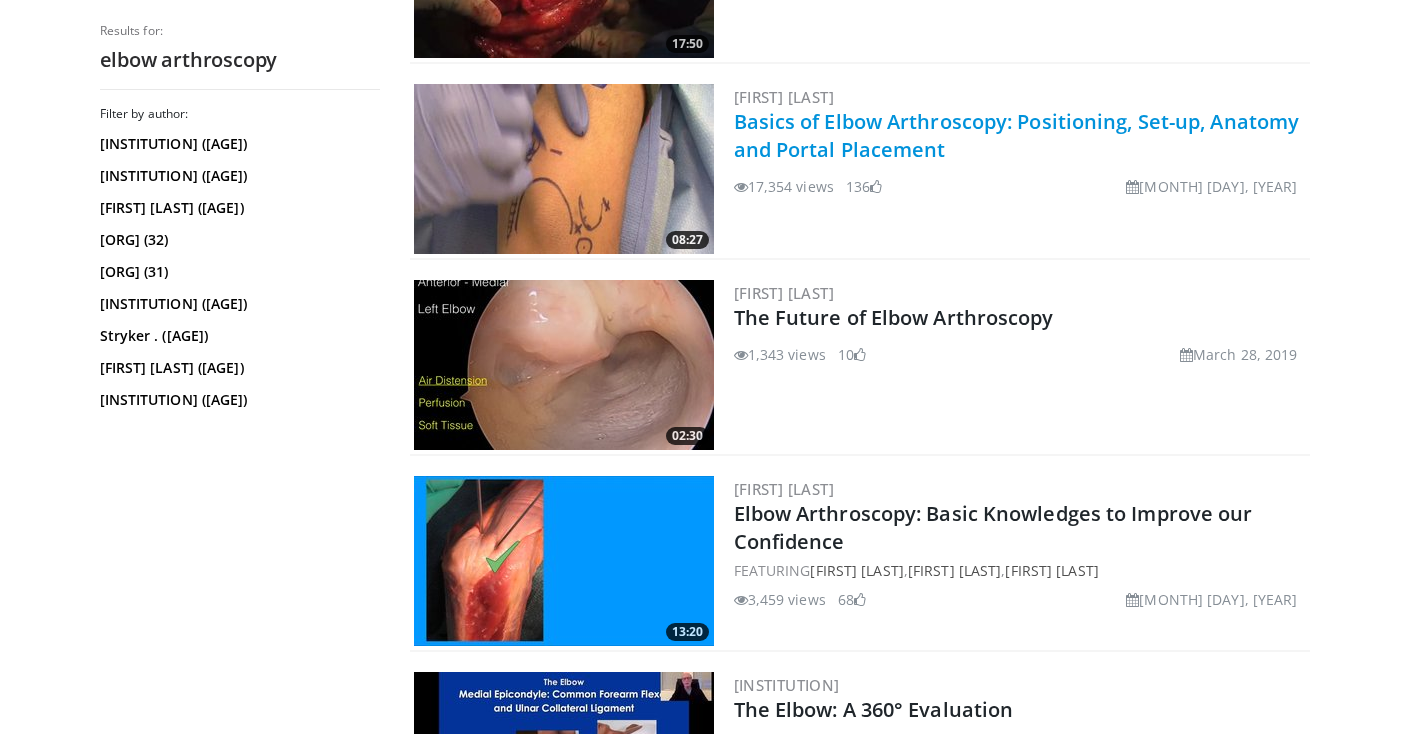 click on "Basics of Elbow Arthroscopy: Positioning, Set-up, Anatomy and Portal Placement" at bounding box center [1017, 135] 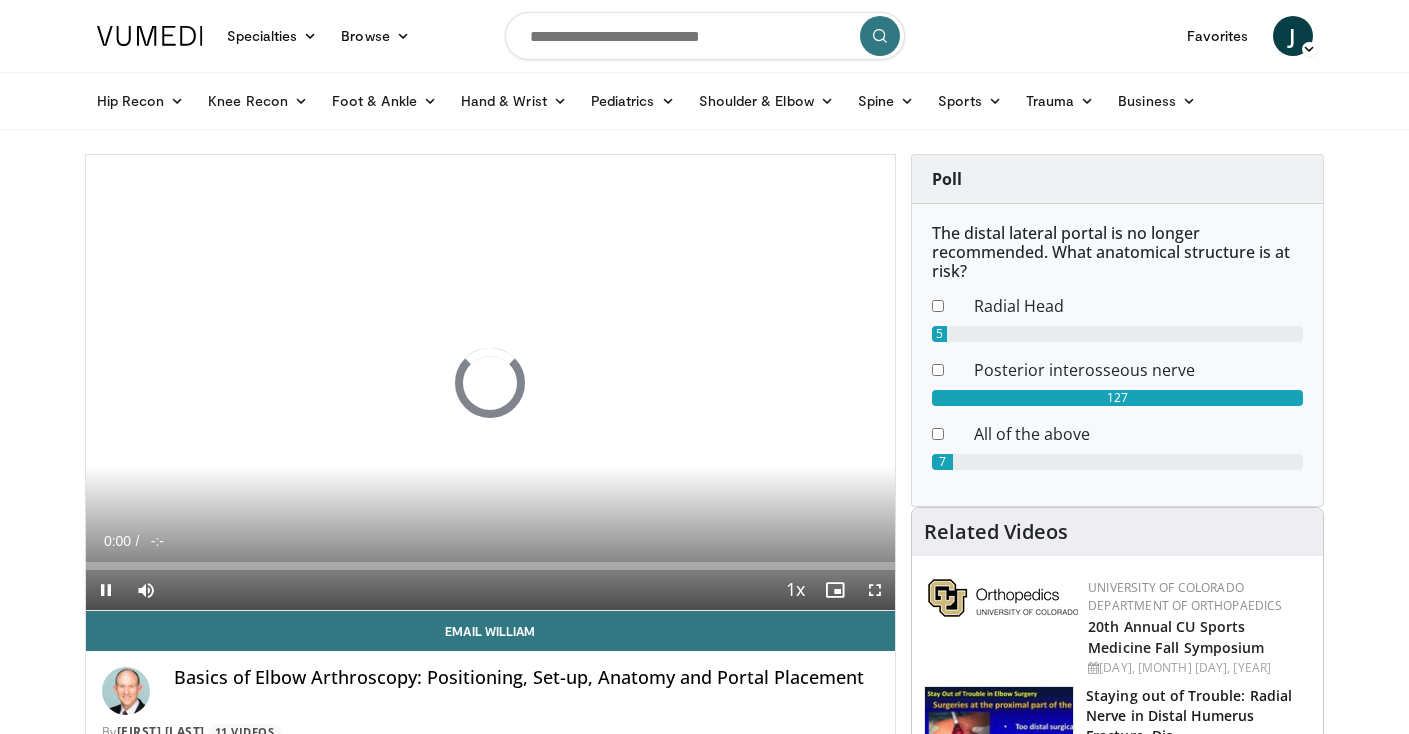 scroll, scrollTop: 0, scrollLeft: 0, axis: both 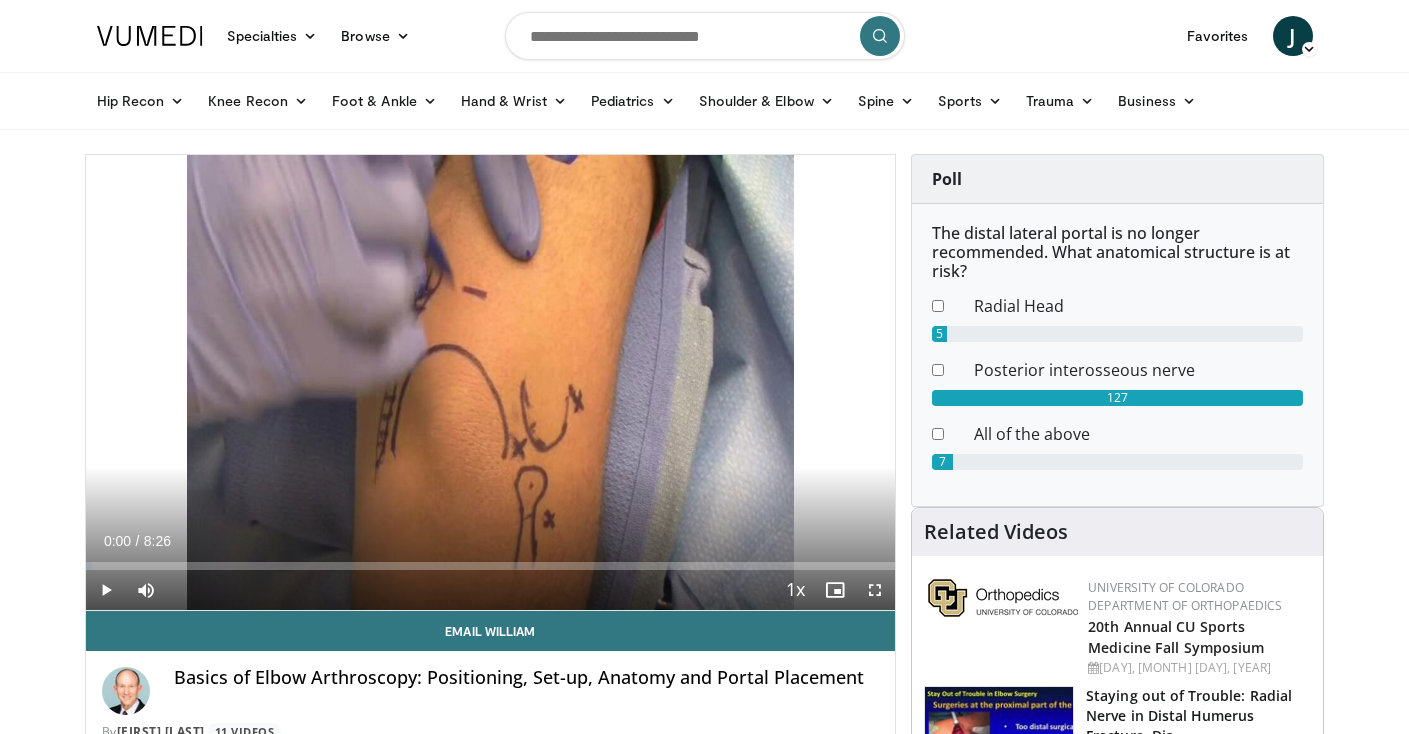 click at bounding box center [106, 590] 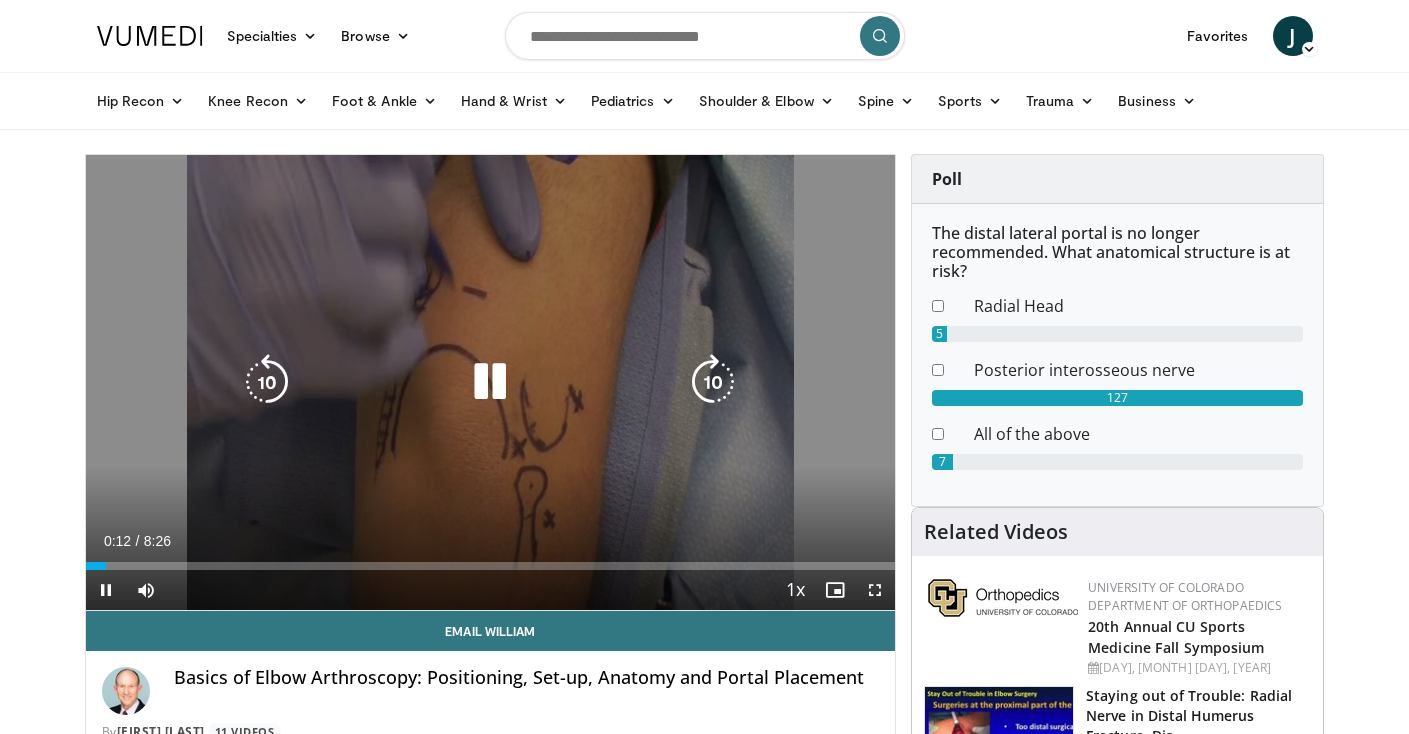click at bounding box center [490, 382] 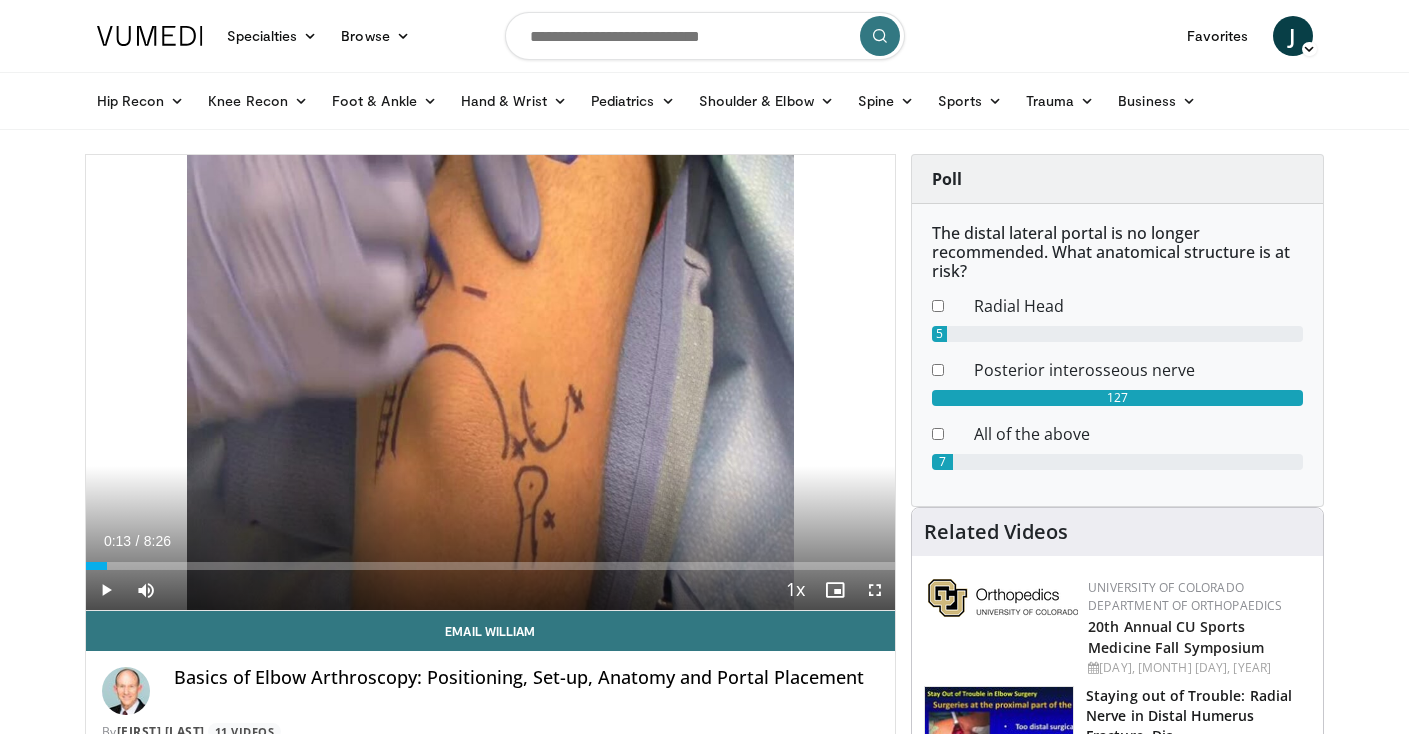 click at bounding box center (106, 590) 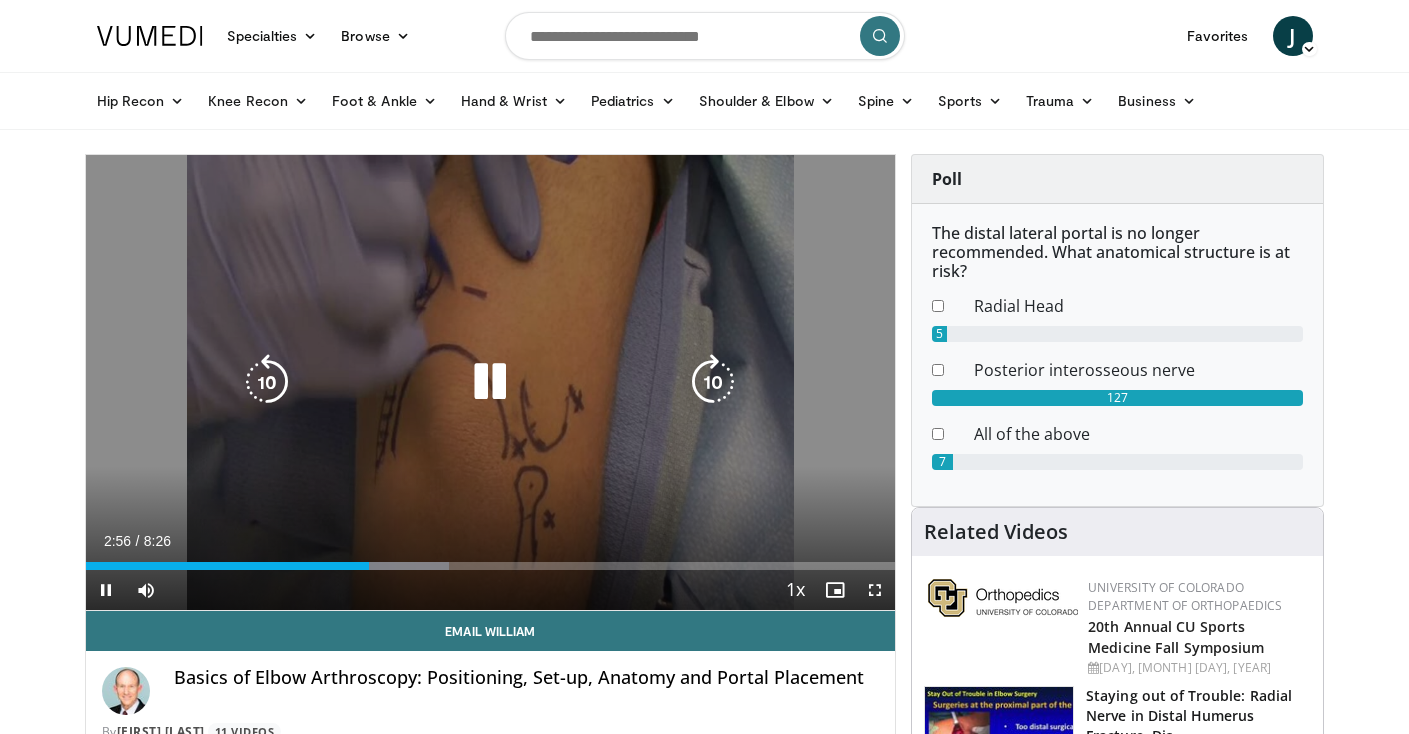 click at bounding box center (490, 382) 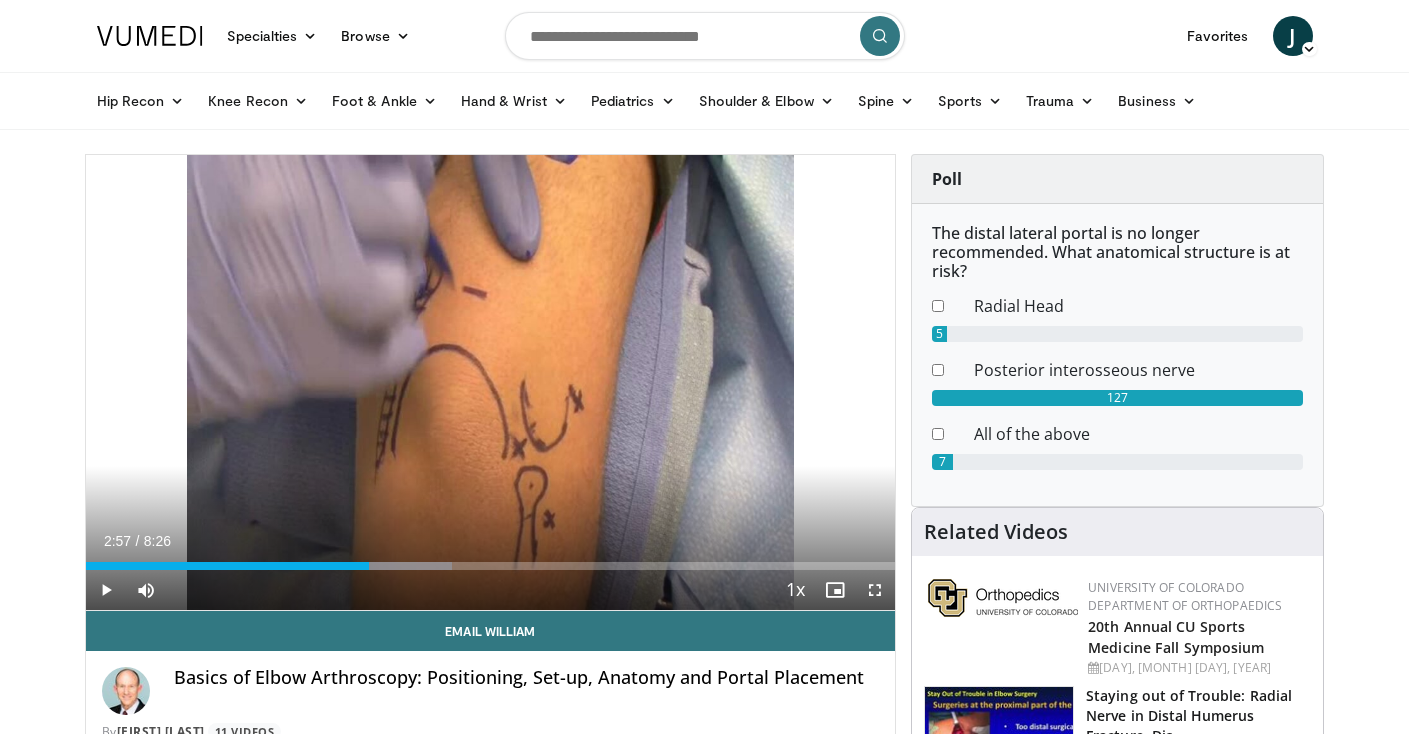 click at bounding box center (106, 590) 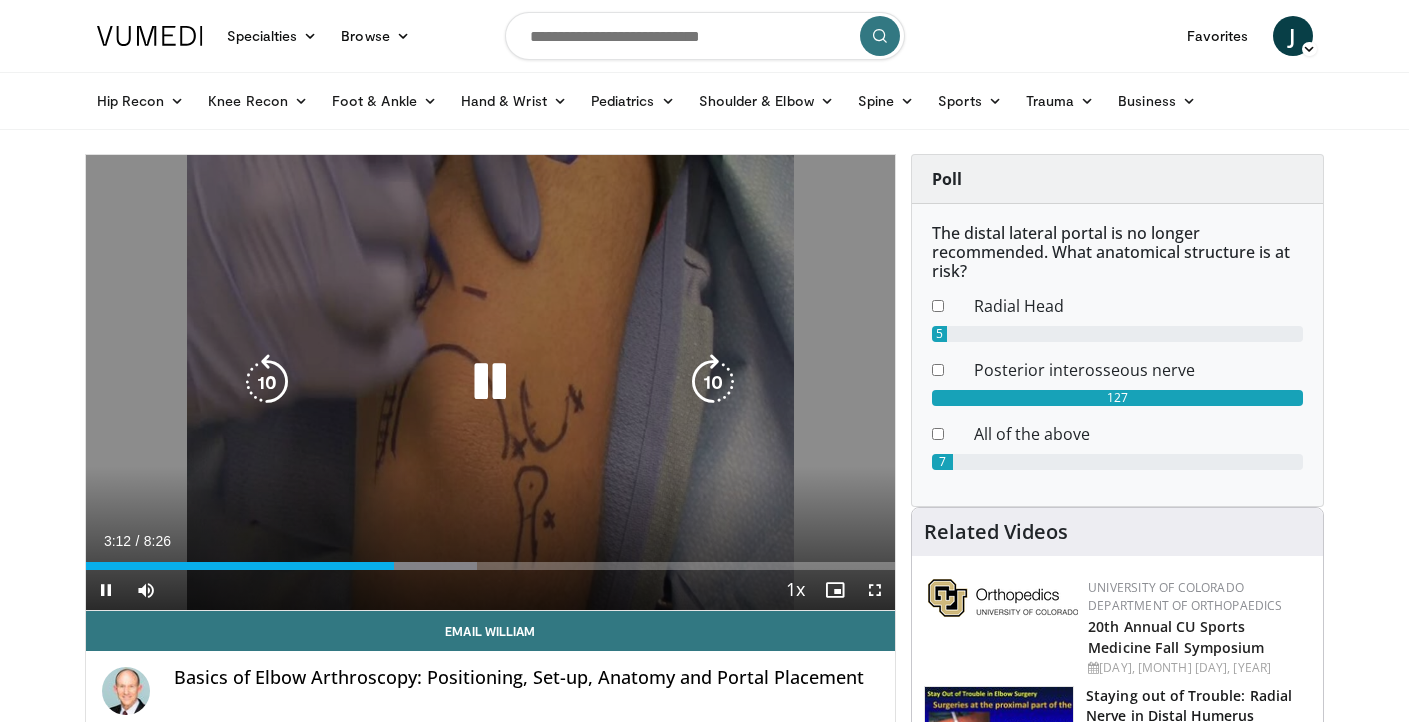 click at bounding box center (490, 382) 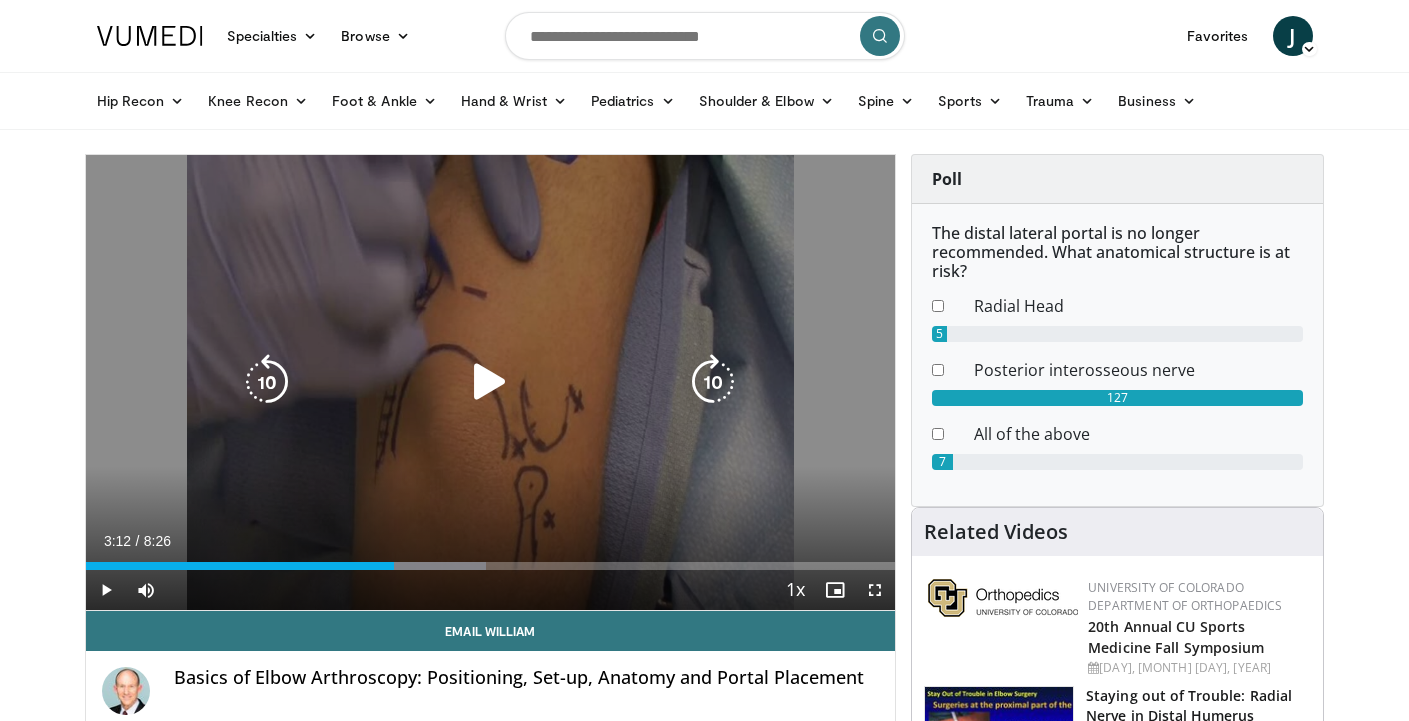 click at bounding box center [490, 382] 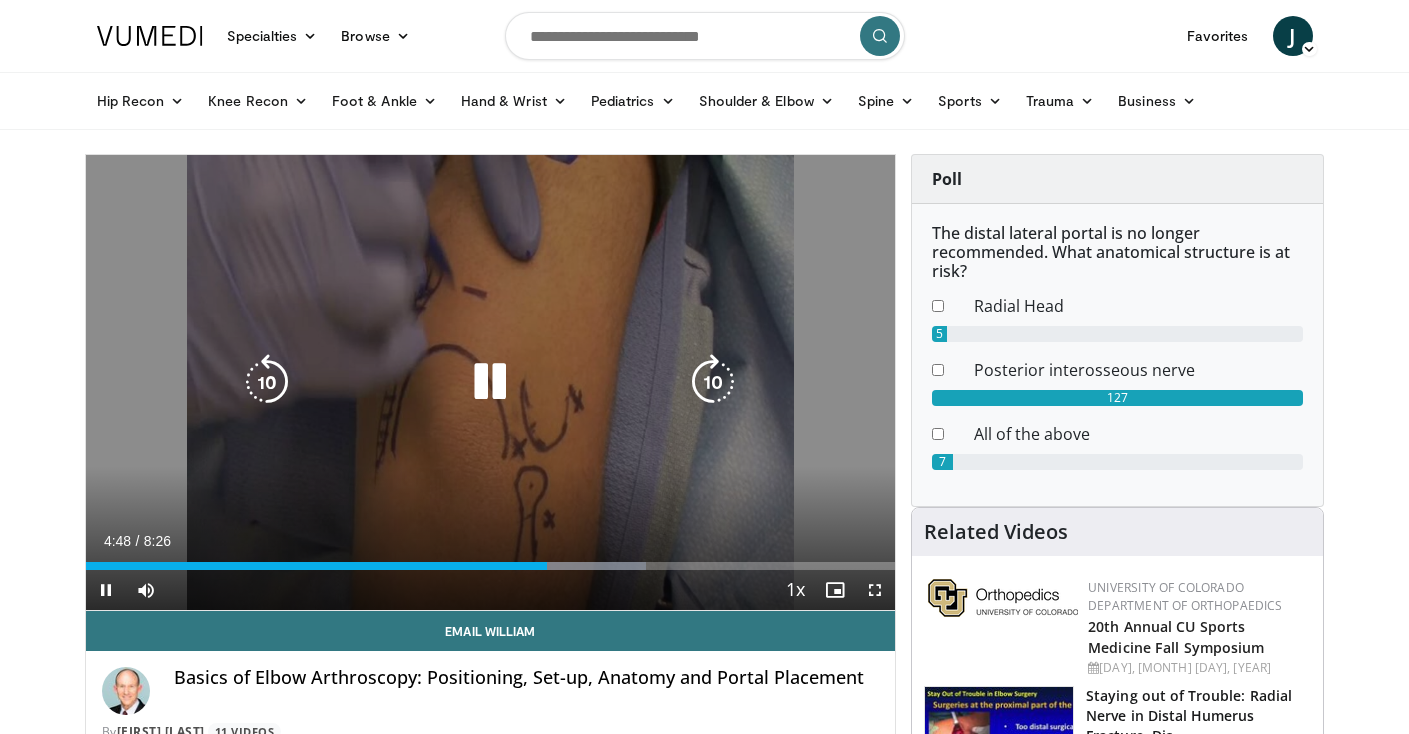 click at bounding box center (490, 382) 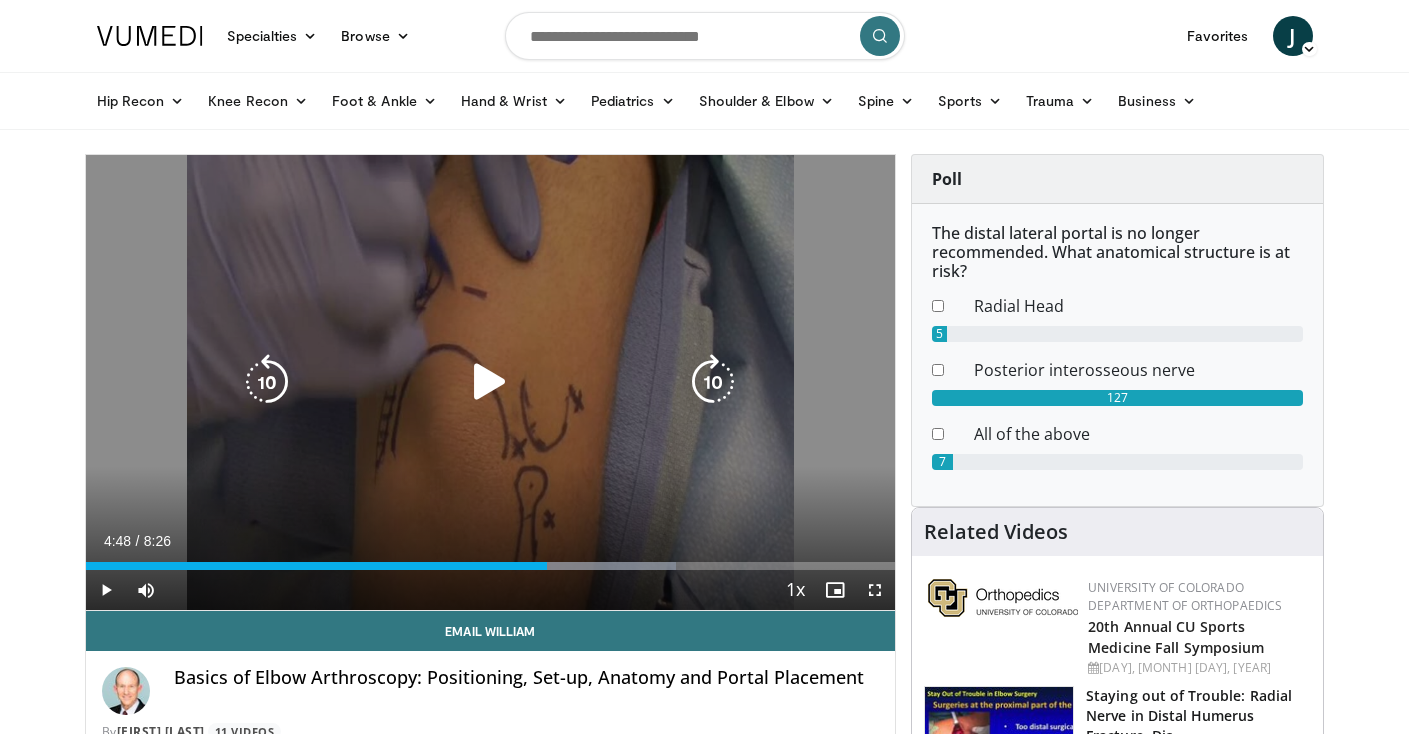 click at bounding box center (490, 382) 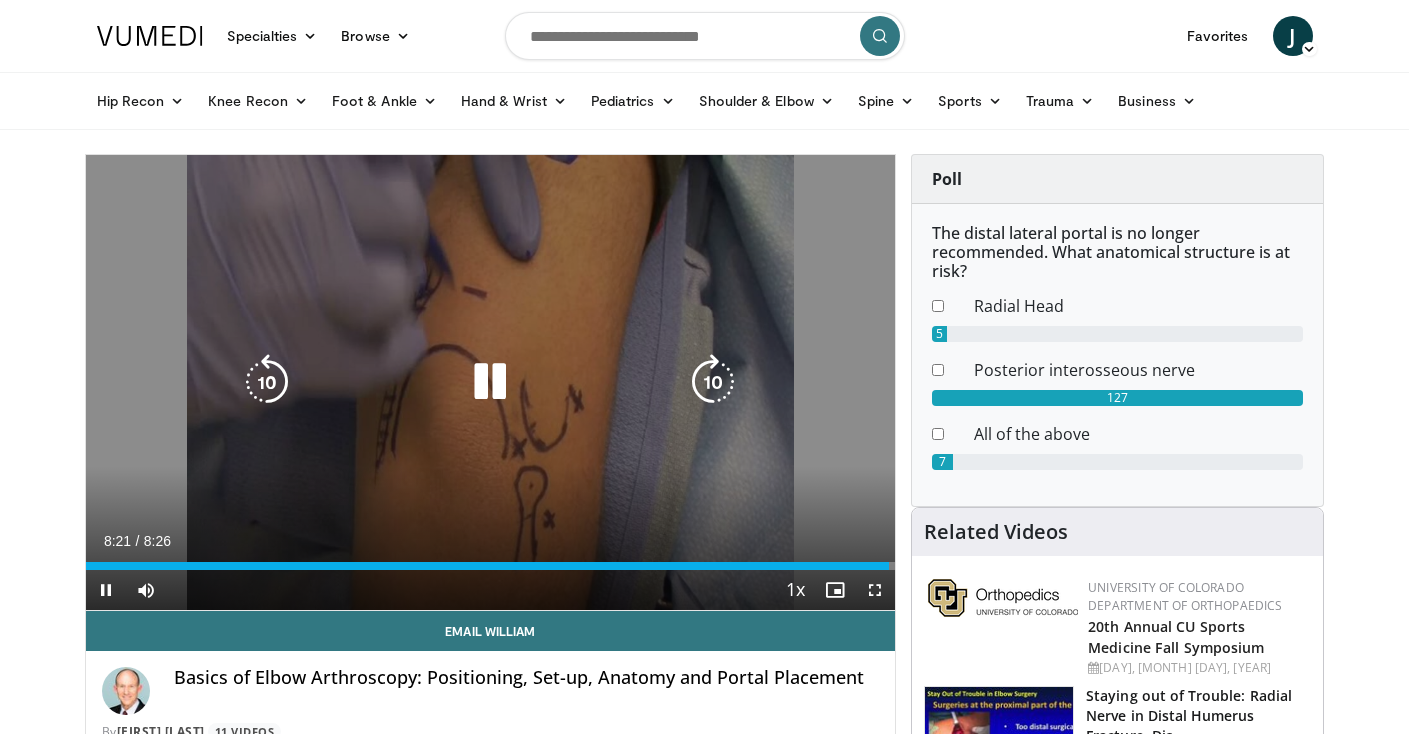 click at bounding box center (490, 382) 